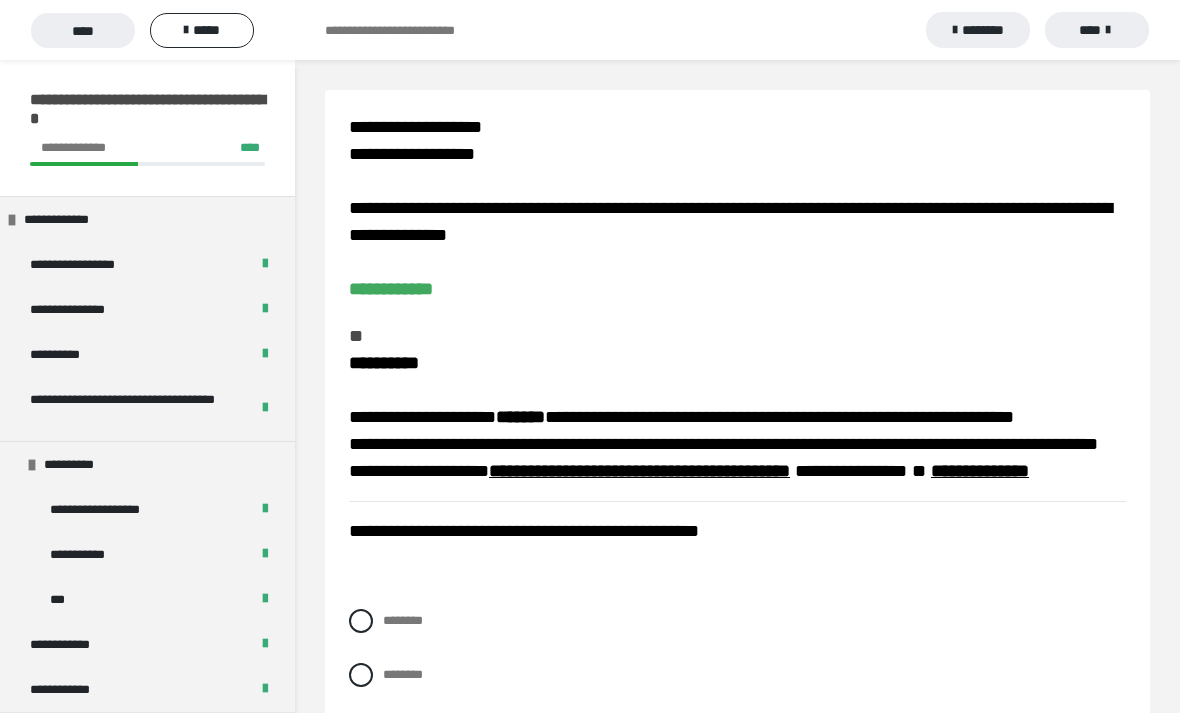 scroll, scrollTop: 183, scrollLeft: 0, axis: vertical 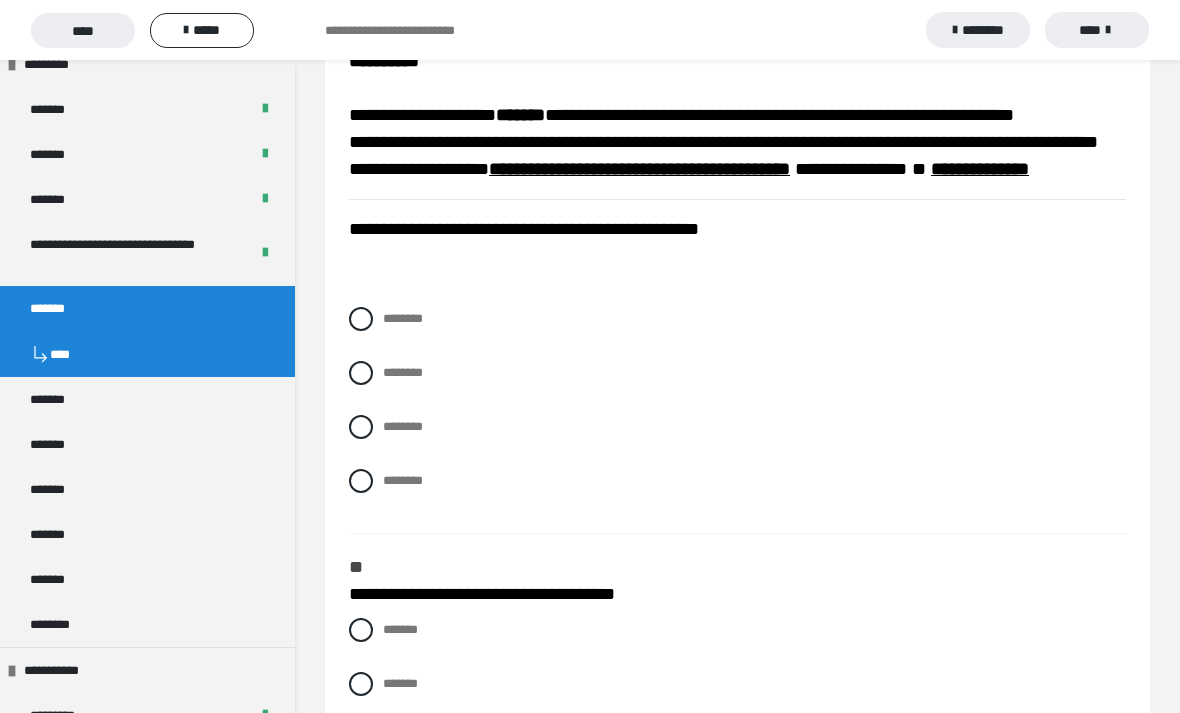 click at bounding box center [361, 373] 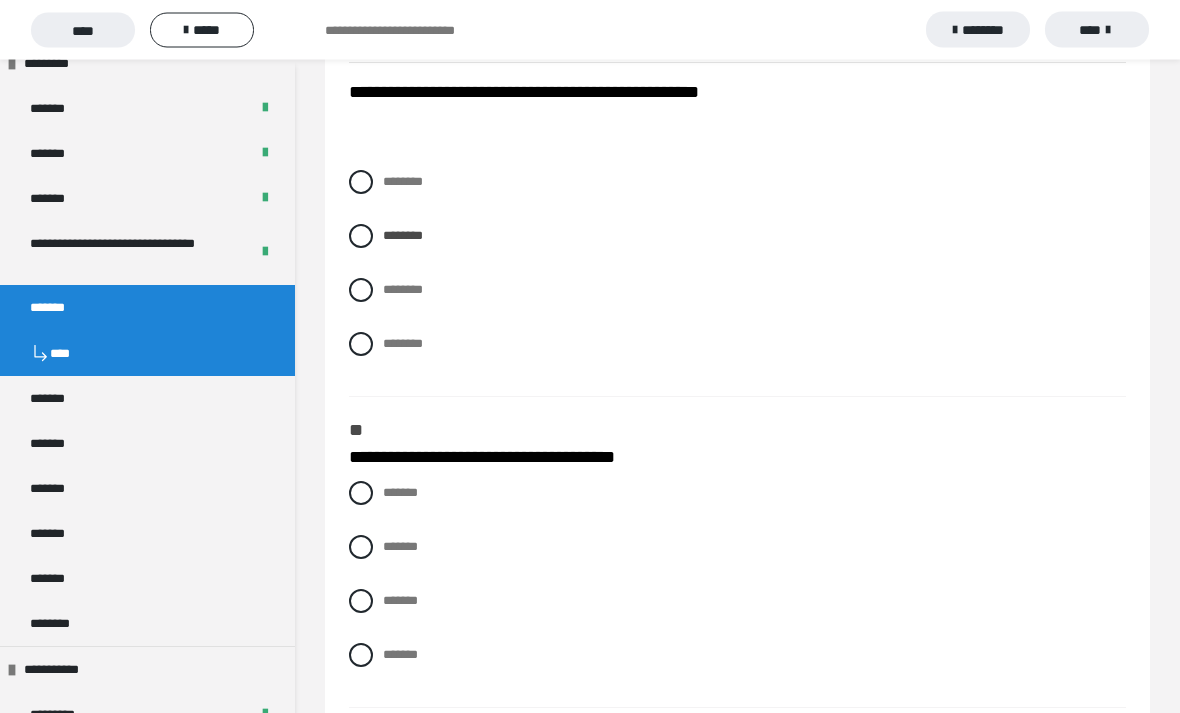 scroll, scrollTop: 439, scrollLeft: 0, axis: vertical 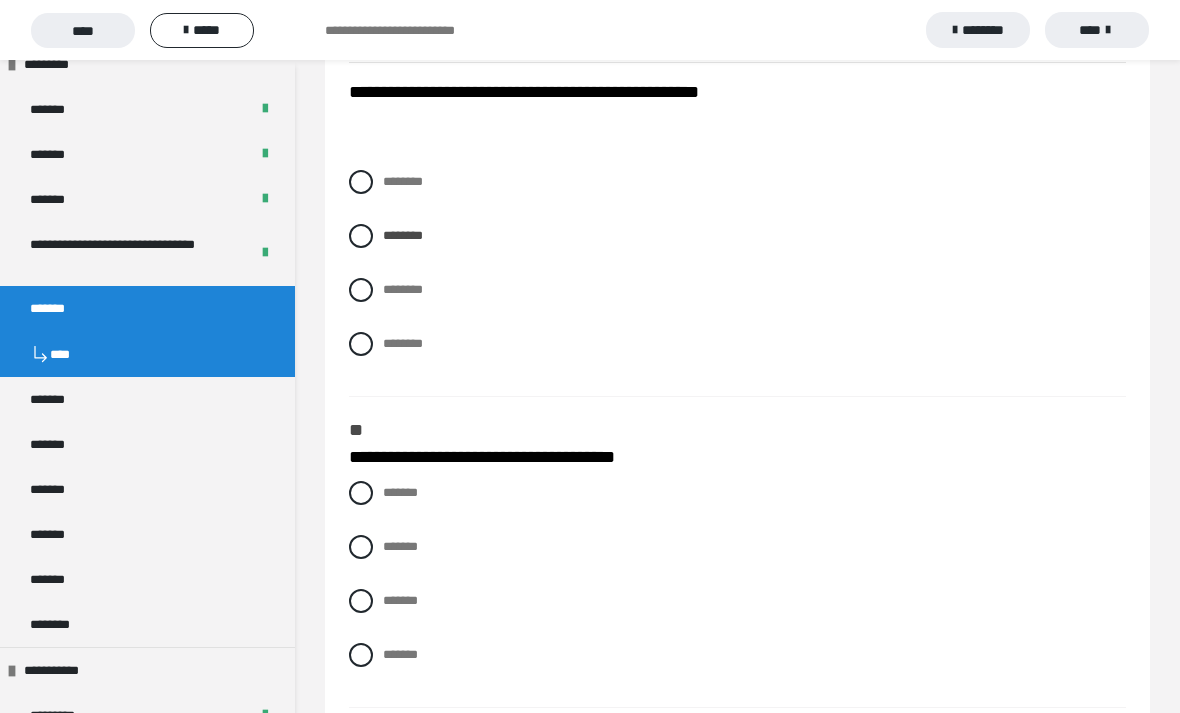 click at bounding box center [361, 601] 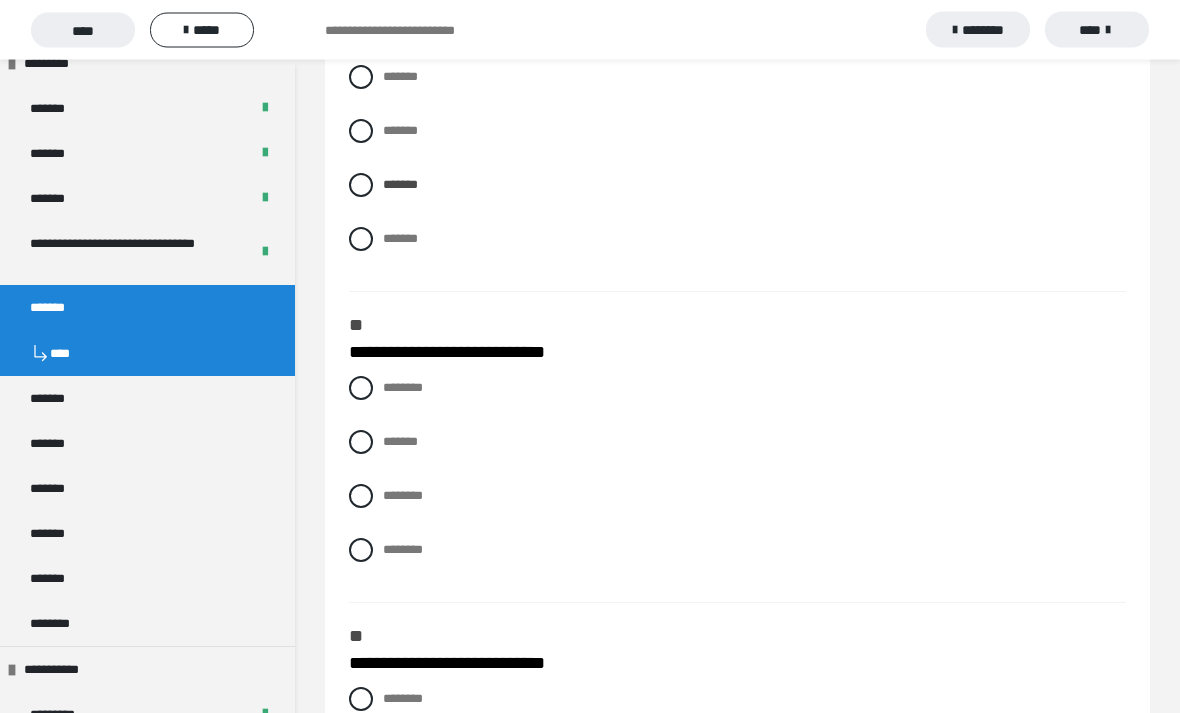 scroll, scrollTop: 868, scrollLeft: 0, axis: vertical 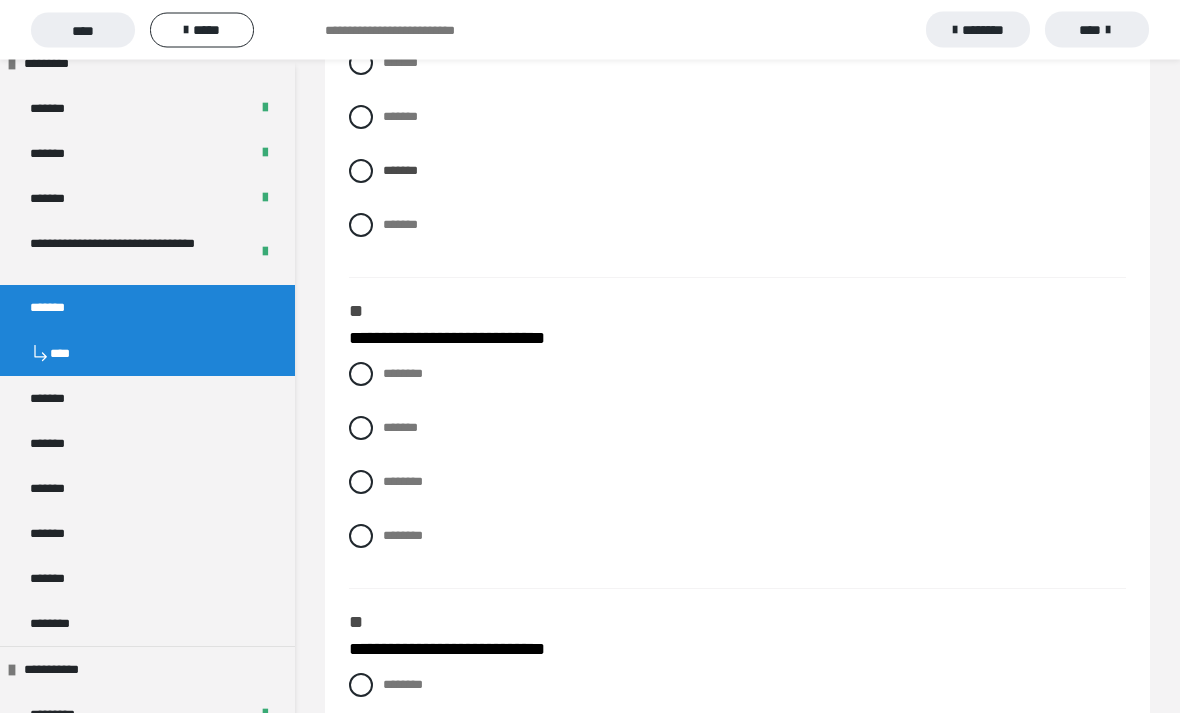 click at bounding box center [361, 375] 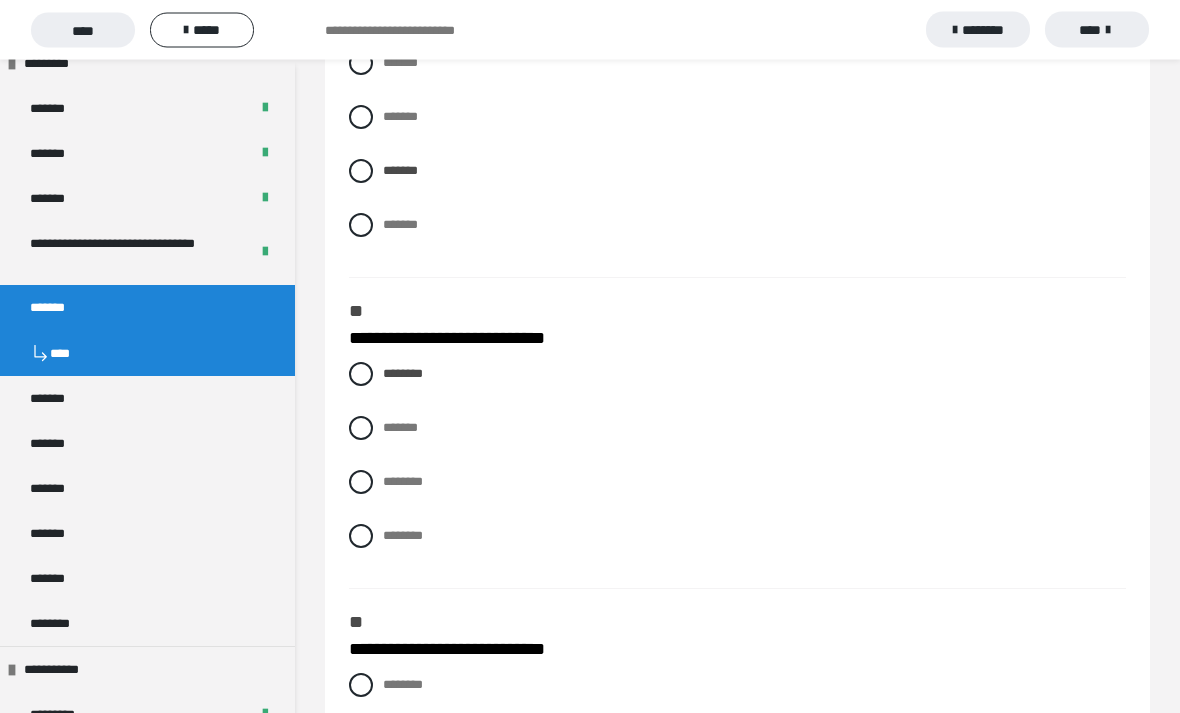 scroll, scrollTop: 869, scrollLeft: 0, axis: vertical 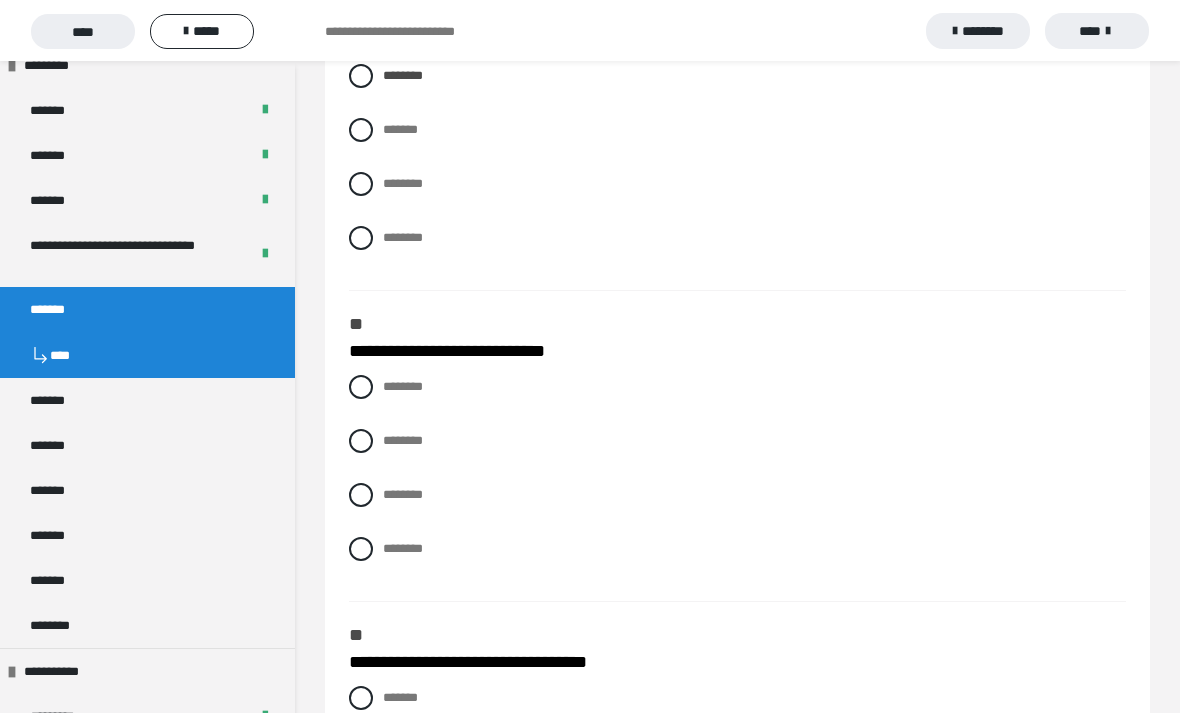 click on "********" at bounding box center (737, 494) 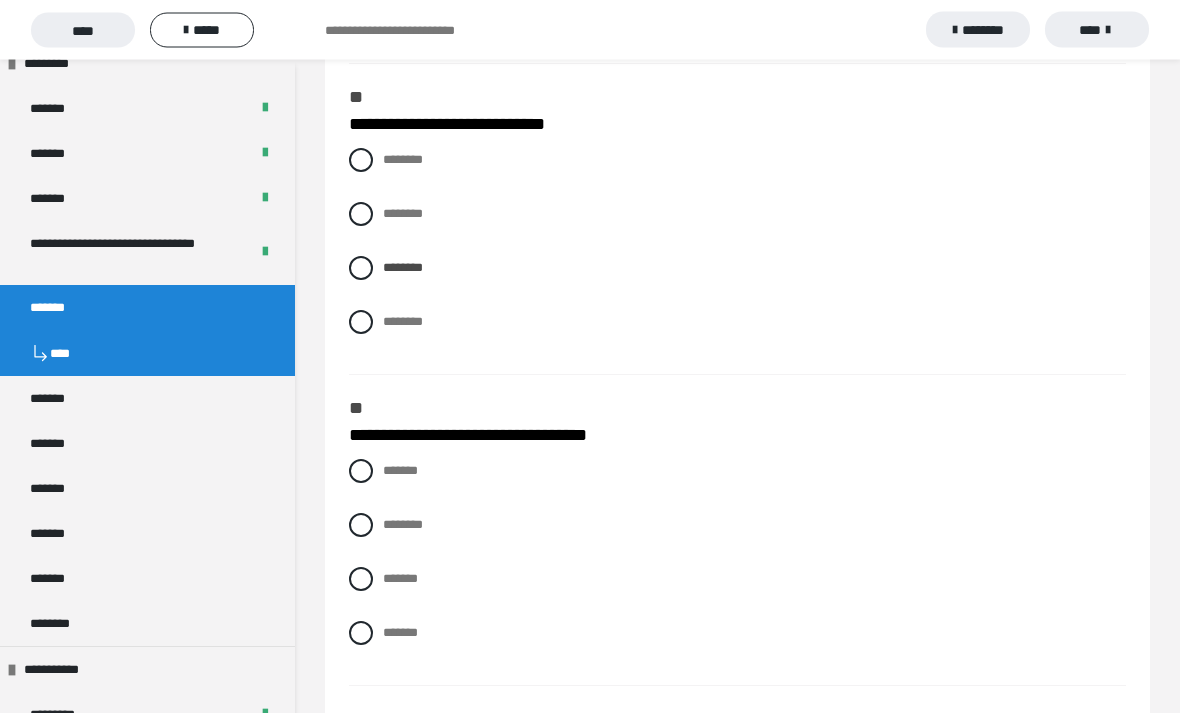 scroll, scrollTop: 1394, scrollLeft: 0, axis: vertical 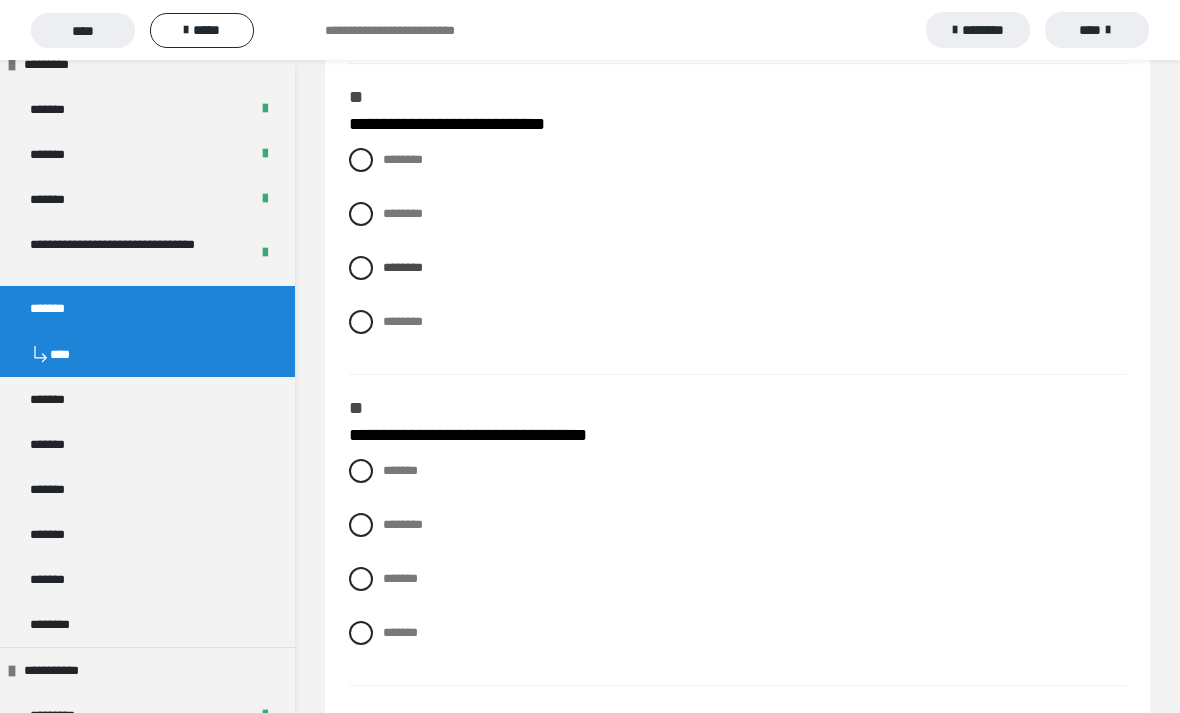 click at bounding box center (361, 579) 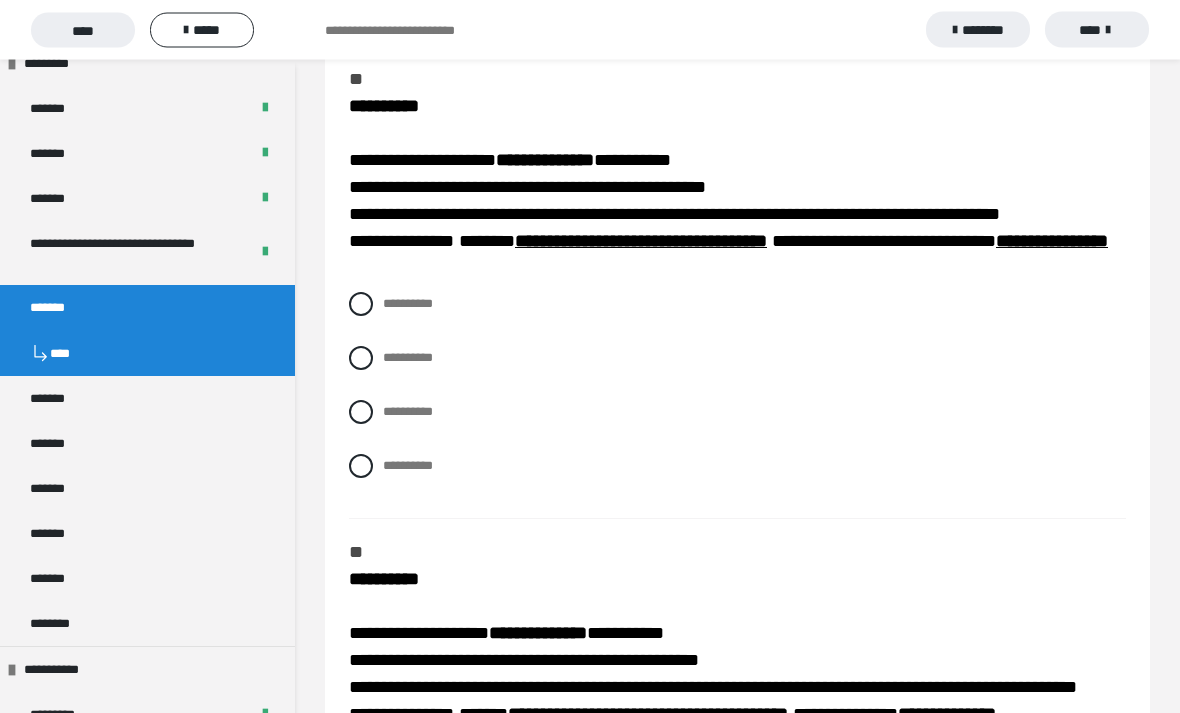 scroll, scrollTop: 2034, scrollLeft: 0, axis: vertical 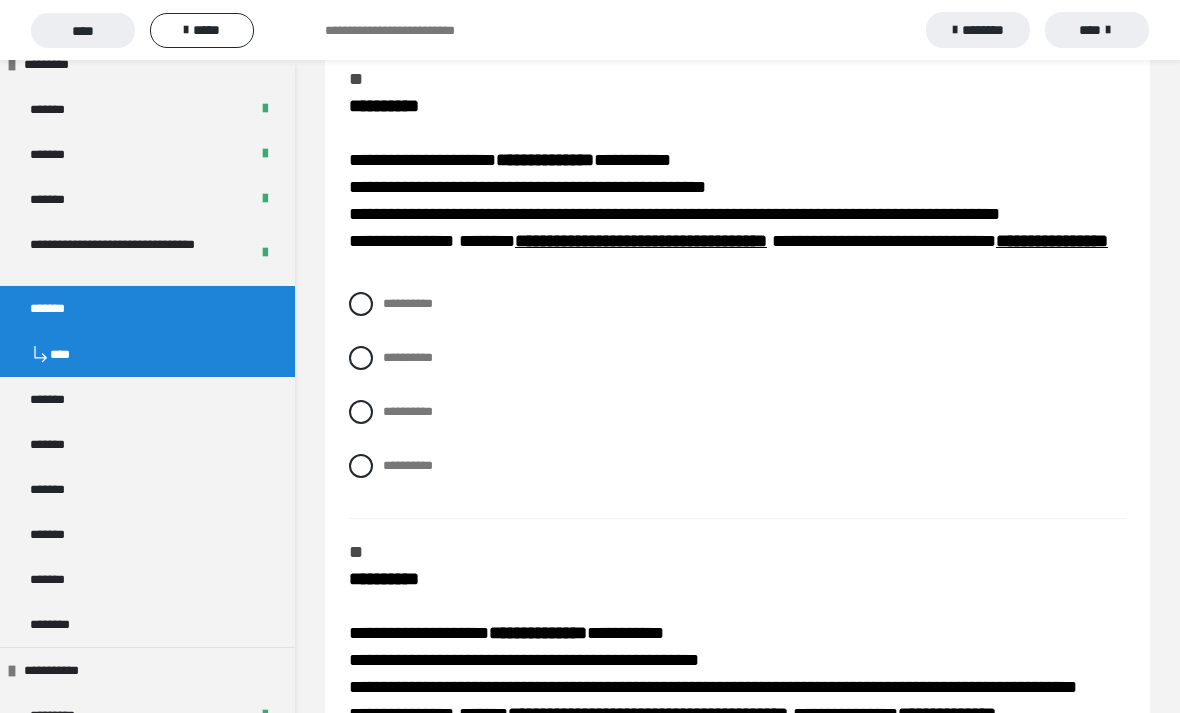 click on "**********" at bounding box center (737, 400) 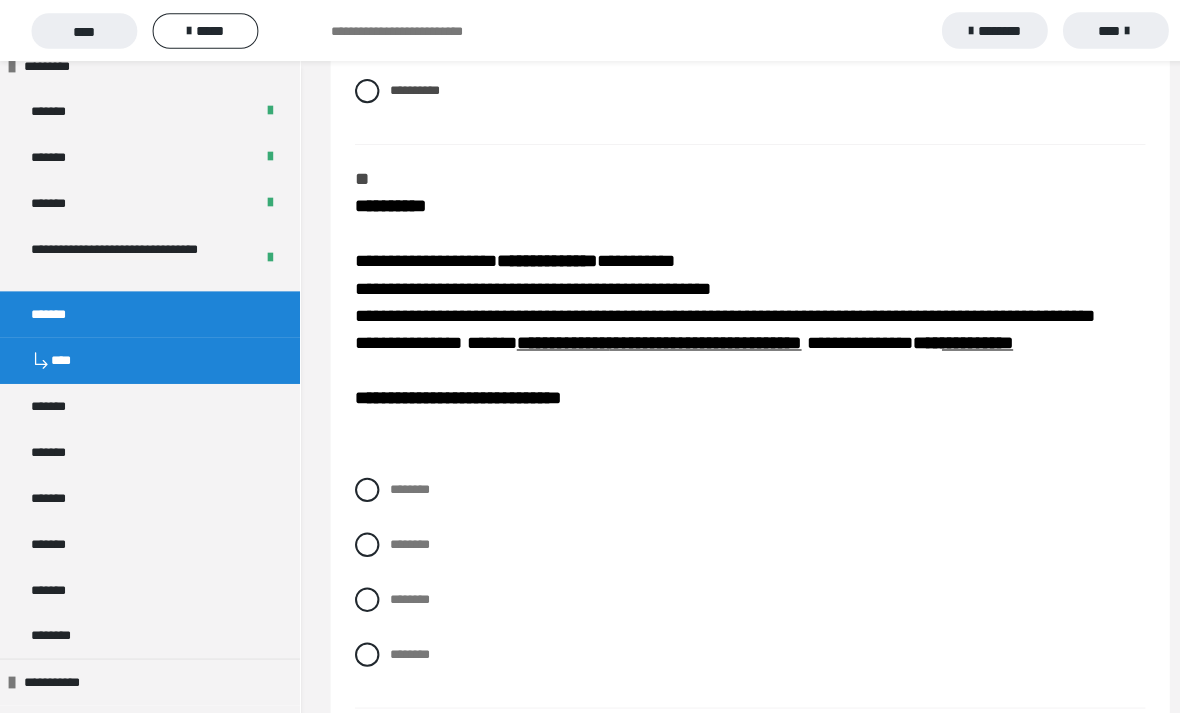 scroll, scrollTop: 2408, scrollLeft: 0, axis: vertical 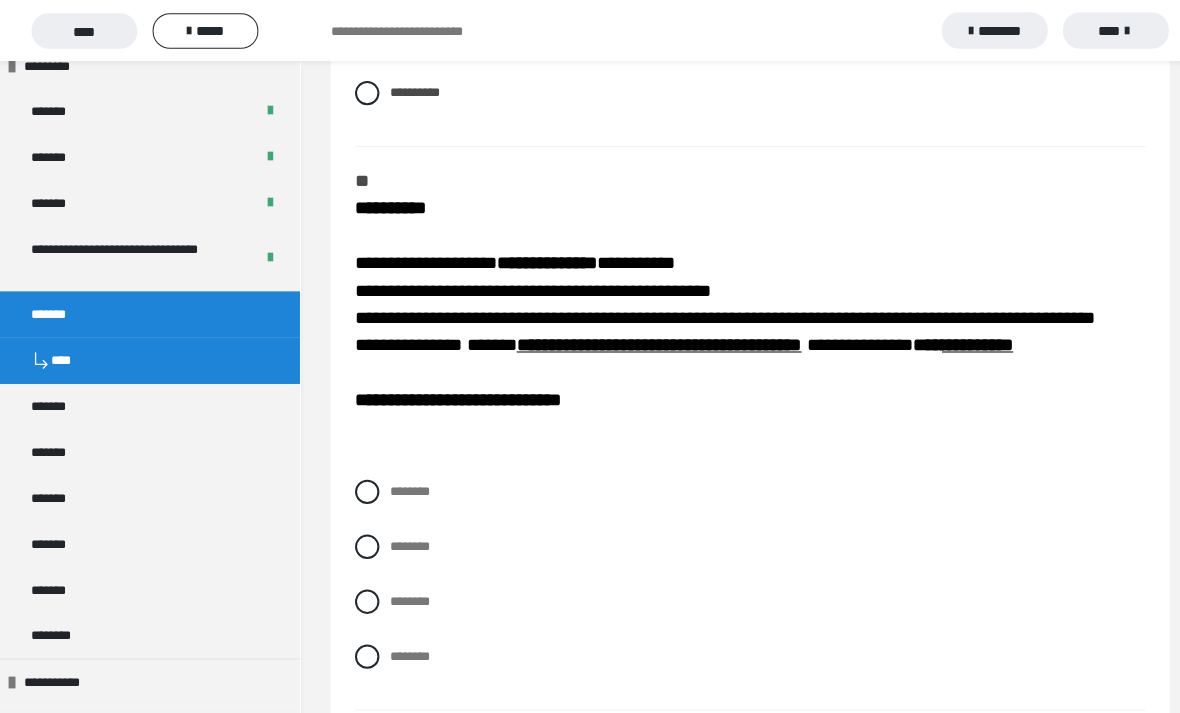 click at bounding box center (361, 592) 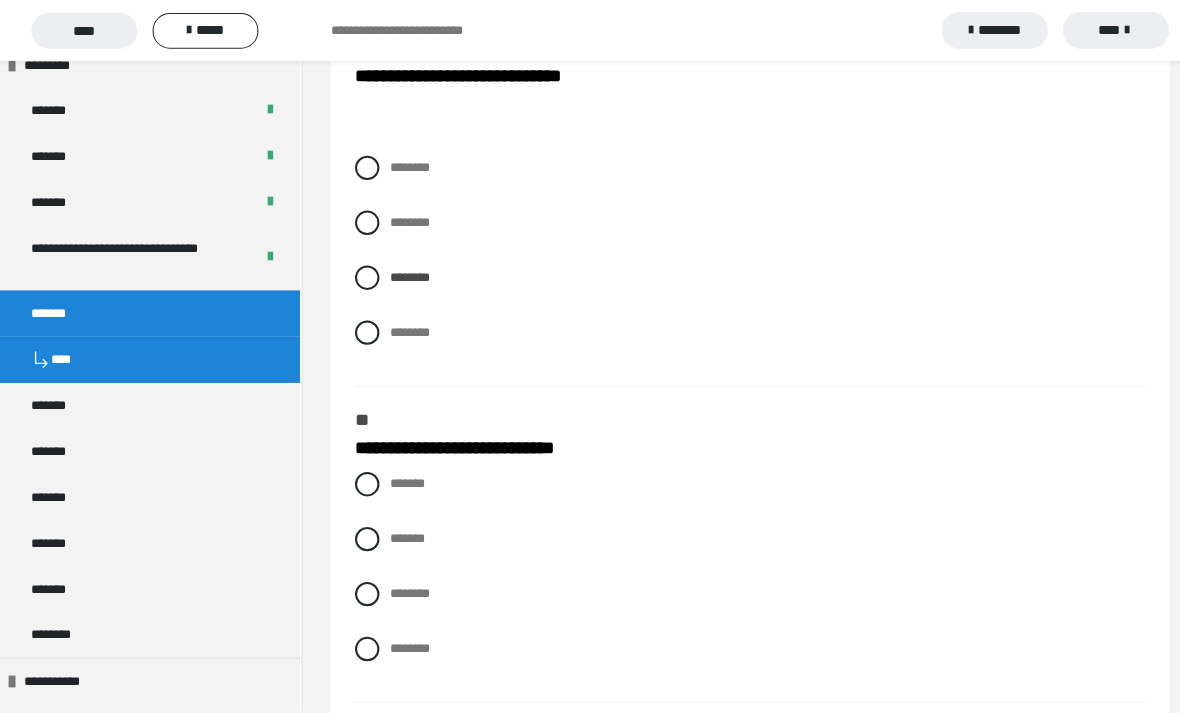 scroll, scrollTop: 2761, scrollLeft: 0, axis: vertical 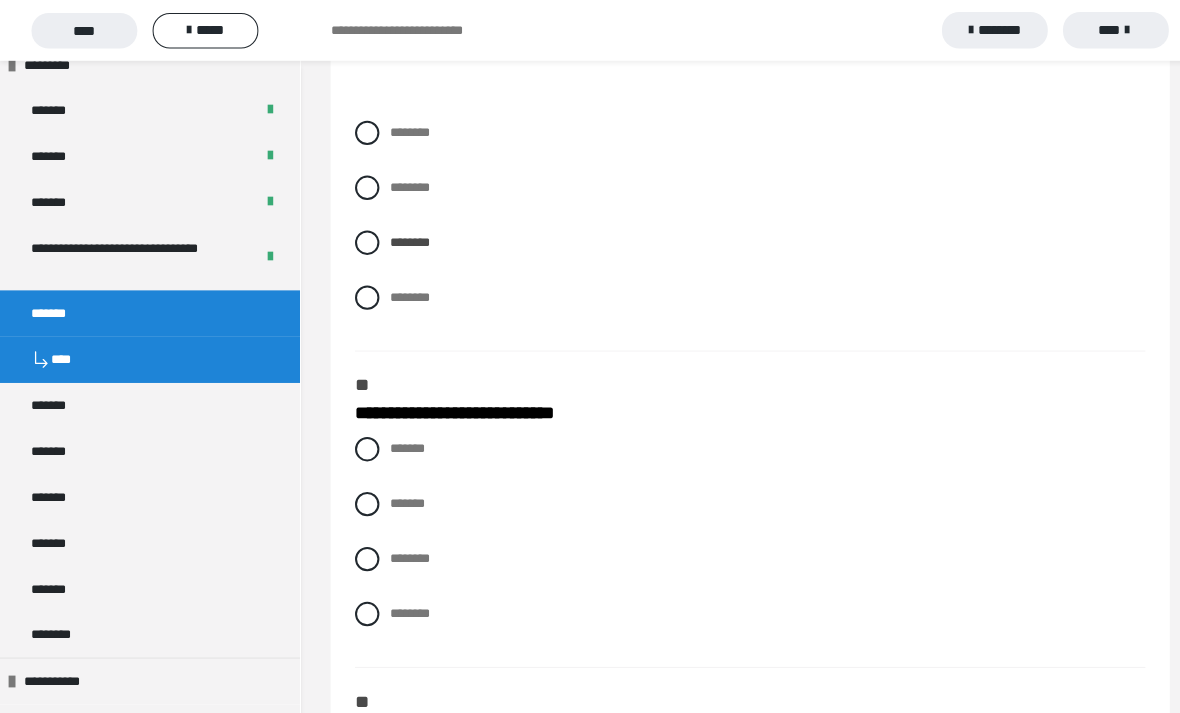 click on "*******" at bounding box center [737, 442] 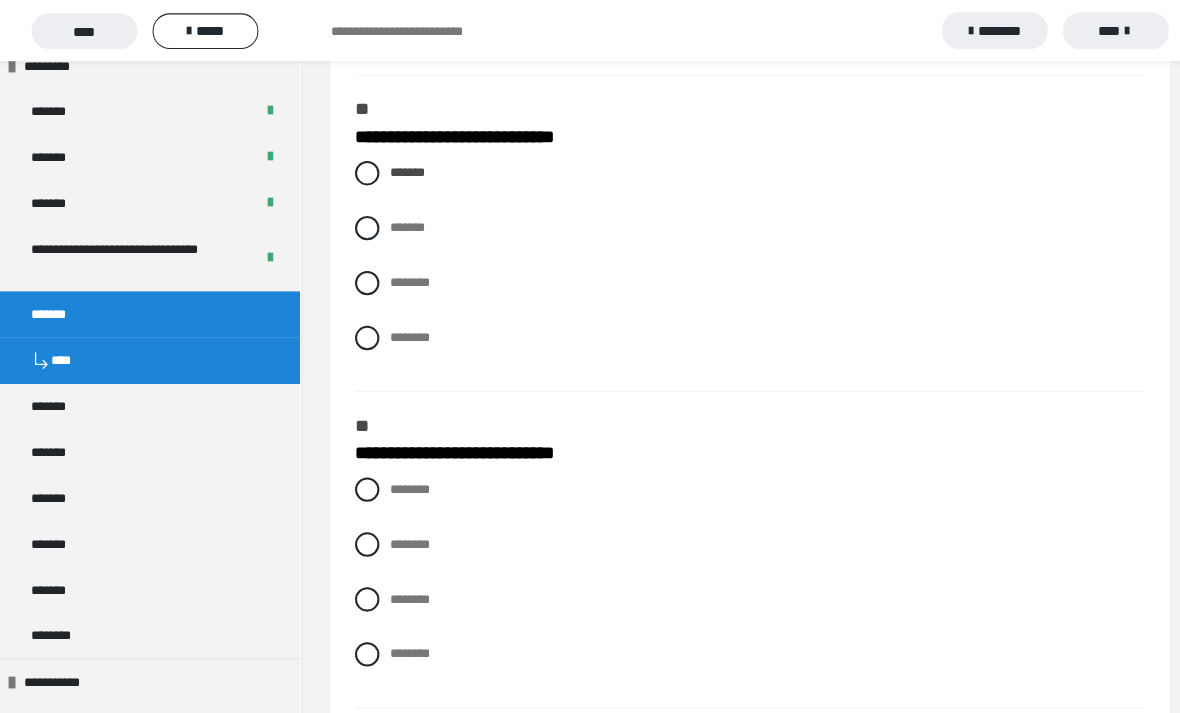 scroll, scrollTop: 3041, scrollLeft: 0, axis: vertical 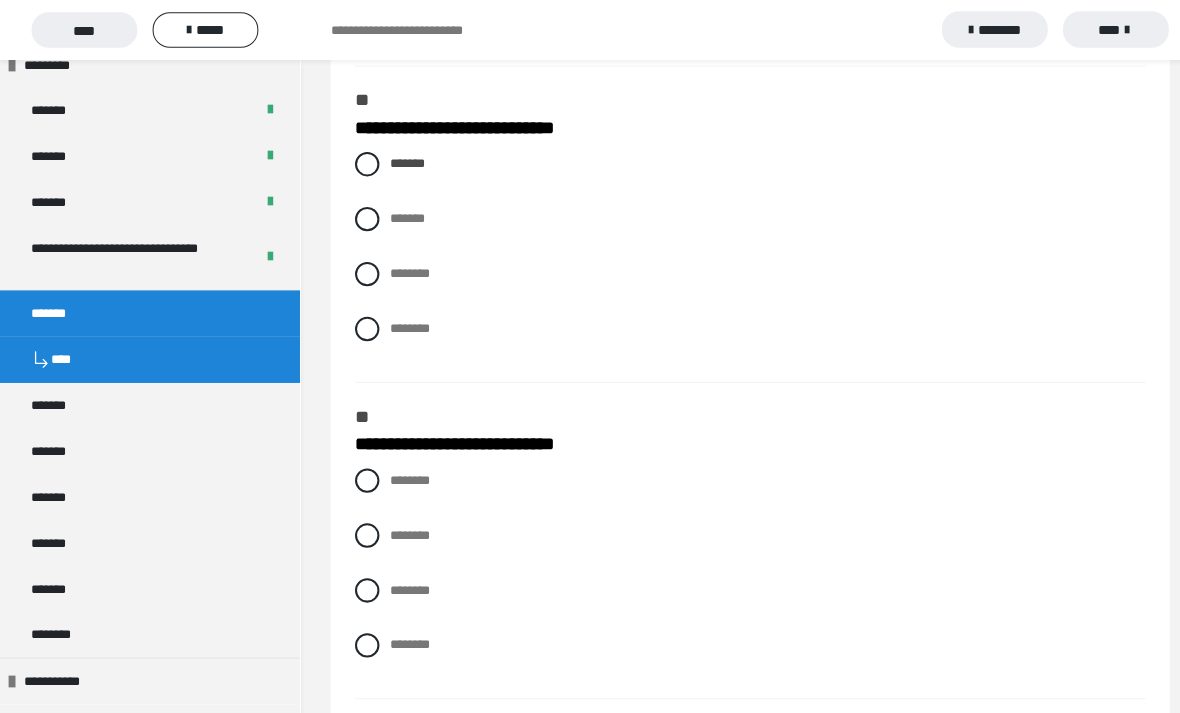 click at bounding box center (361, 581) 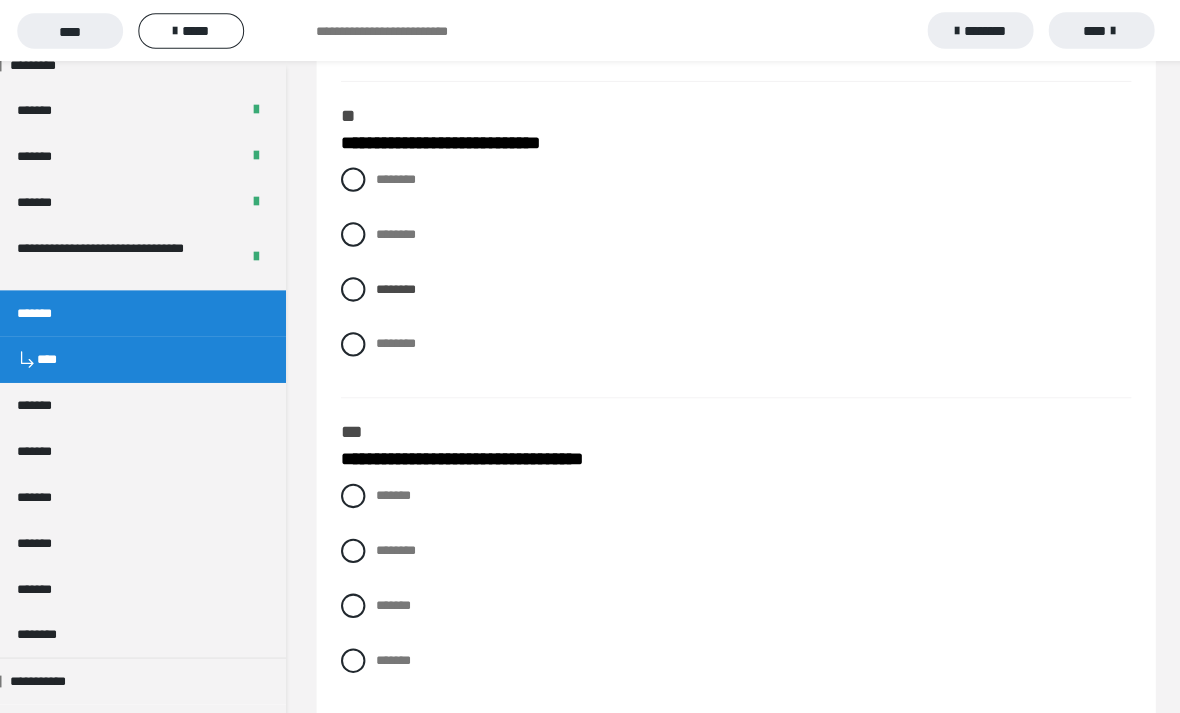 click at bounding box center (361, 596) 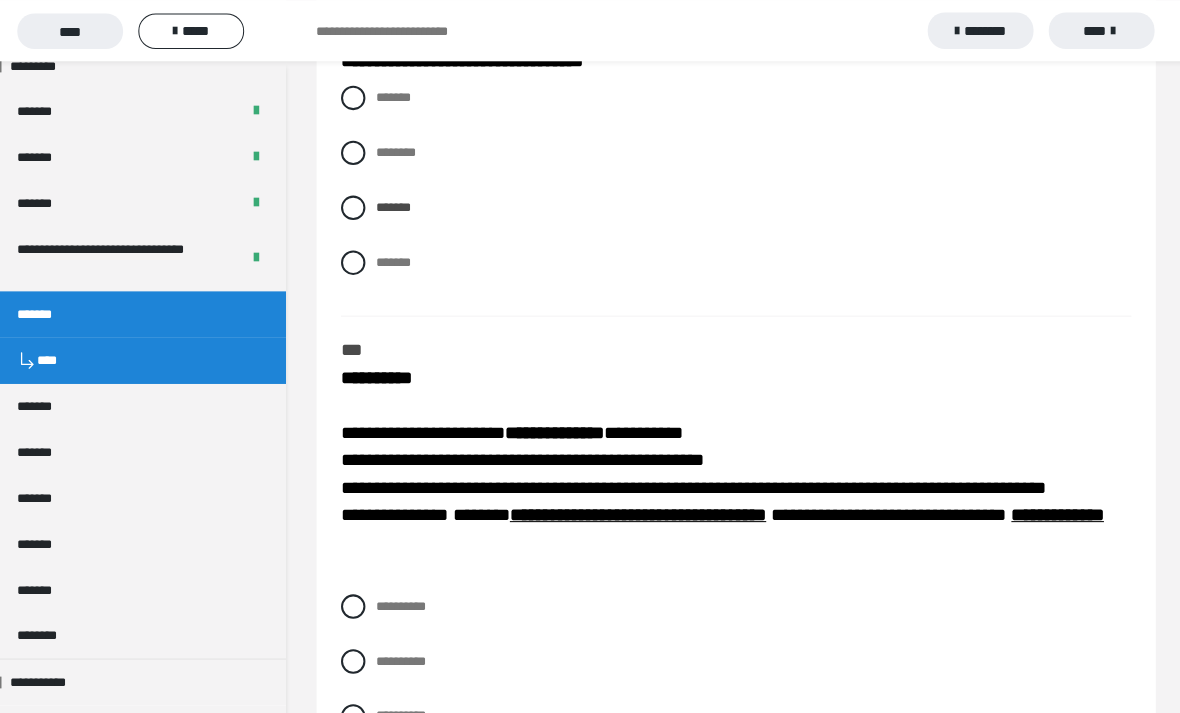 scroll, scrollTop: 3828, scrollLeft: 0, axis: vertical 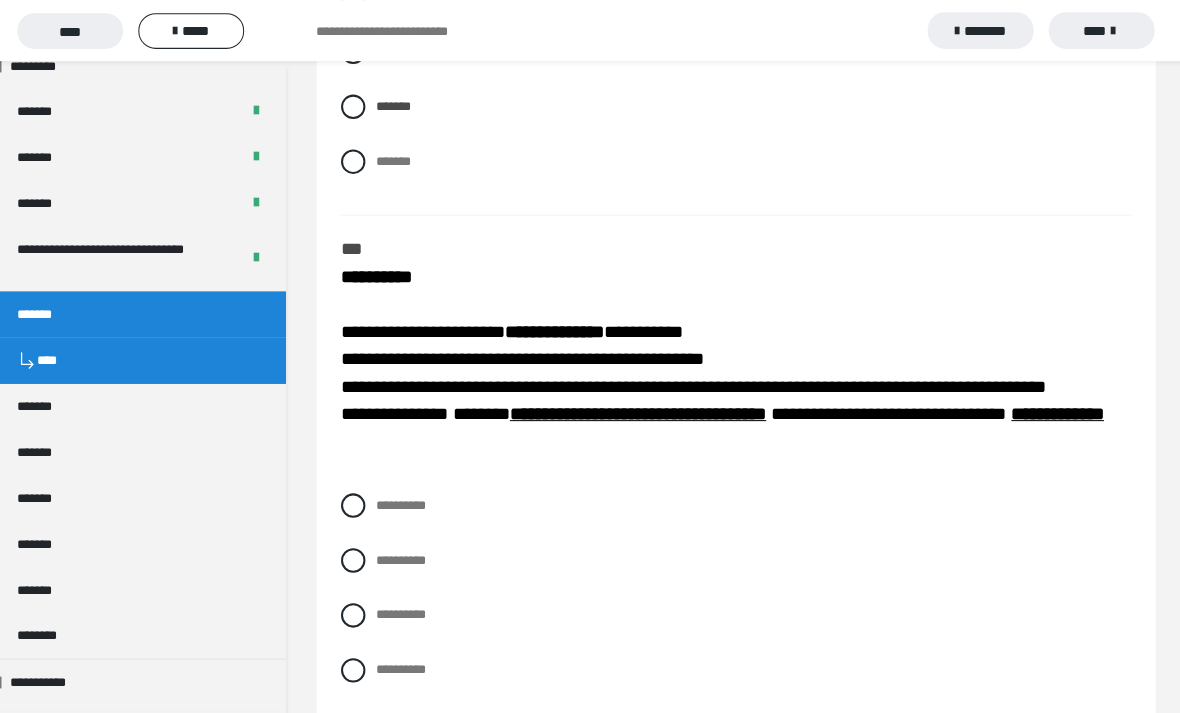 click at bounding box center (361, 605) 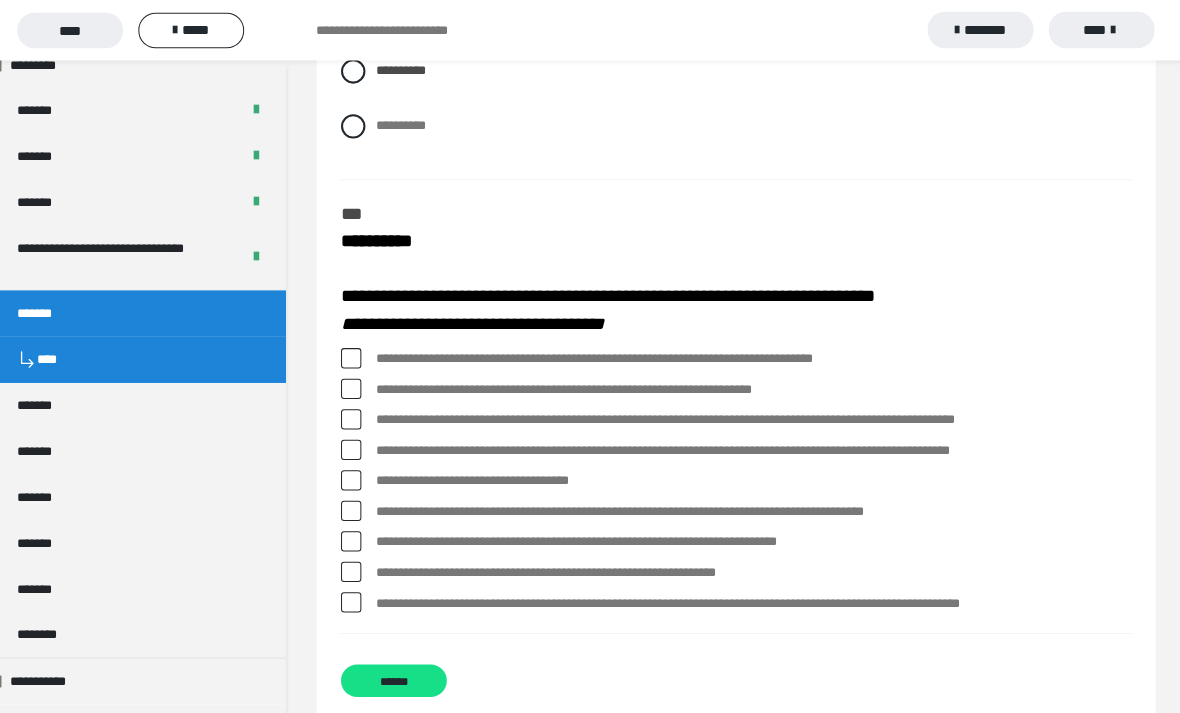 scroll, scrollTop: 4362, scrollLeft: 0, axis: vertical 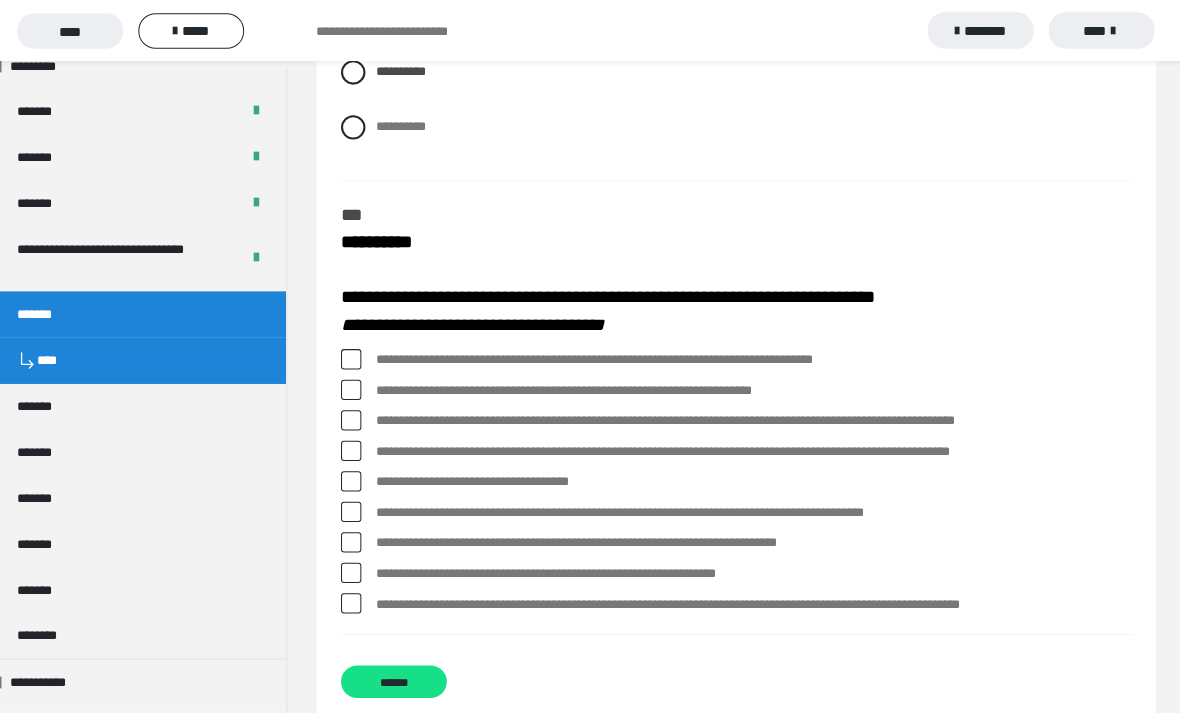 click at bounding box center [359, 353] 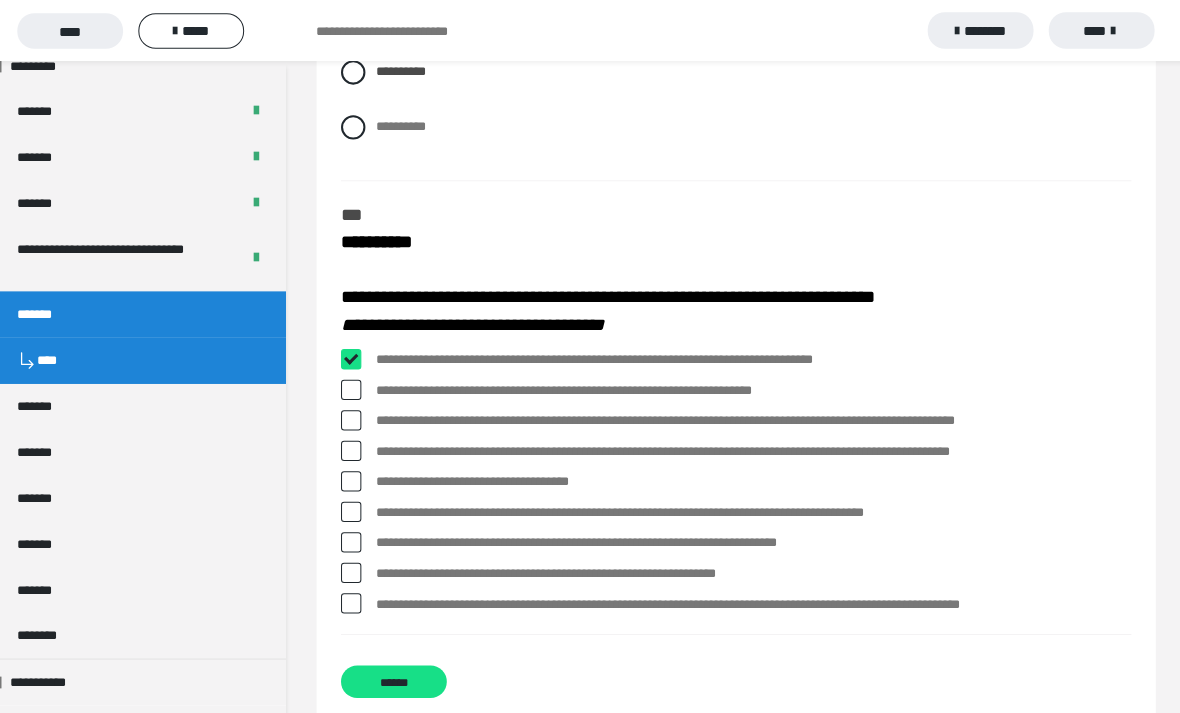 checkbox on "****" 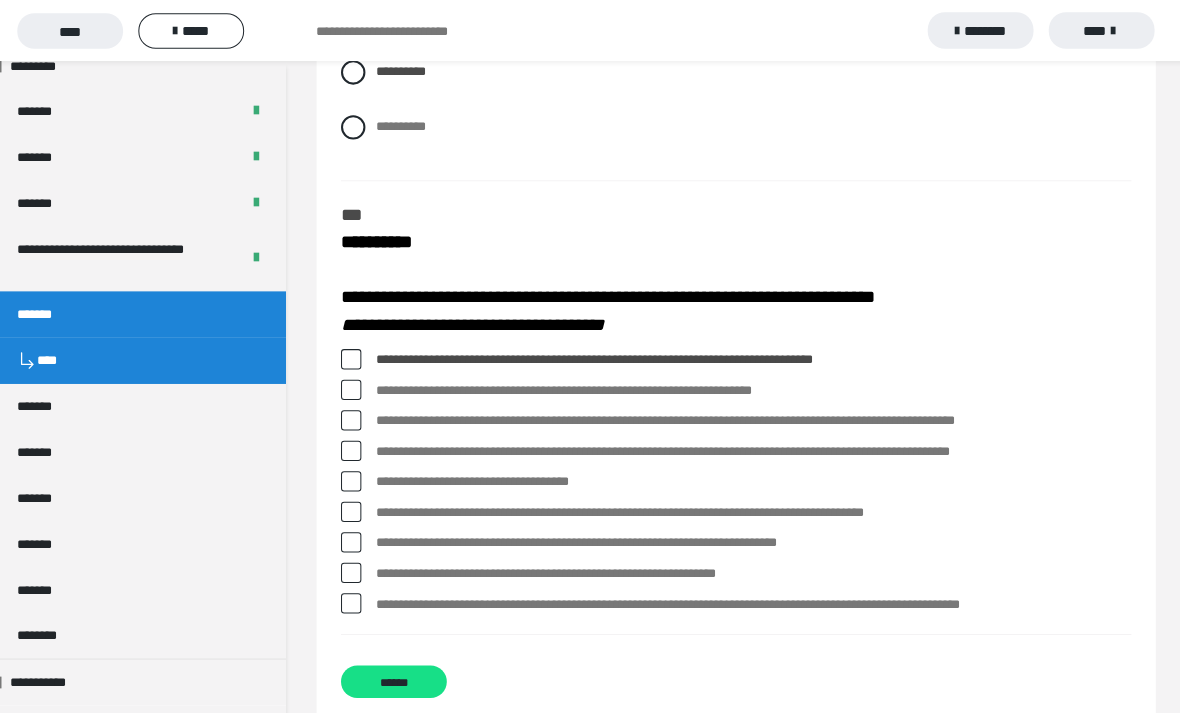 click at bounding box center (359, 383) 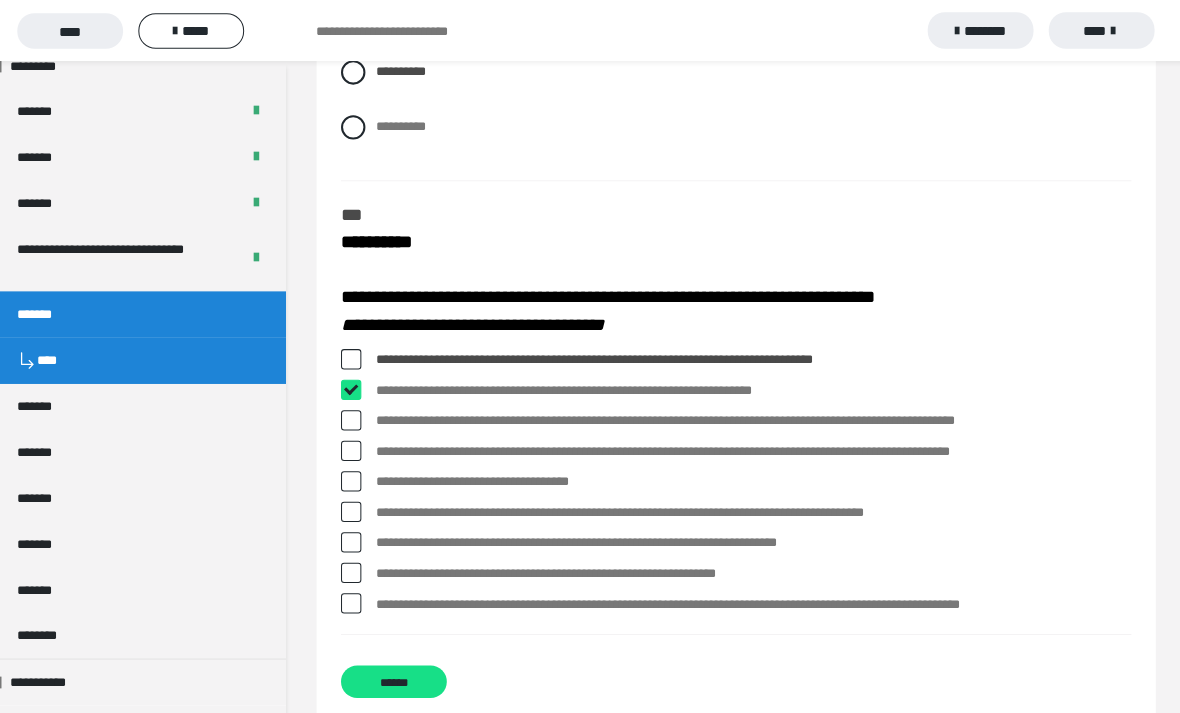 checkbox on "****" 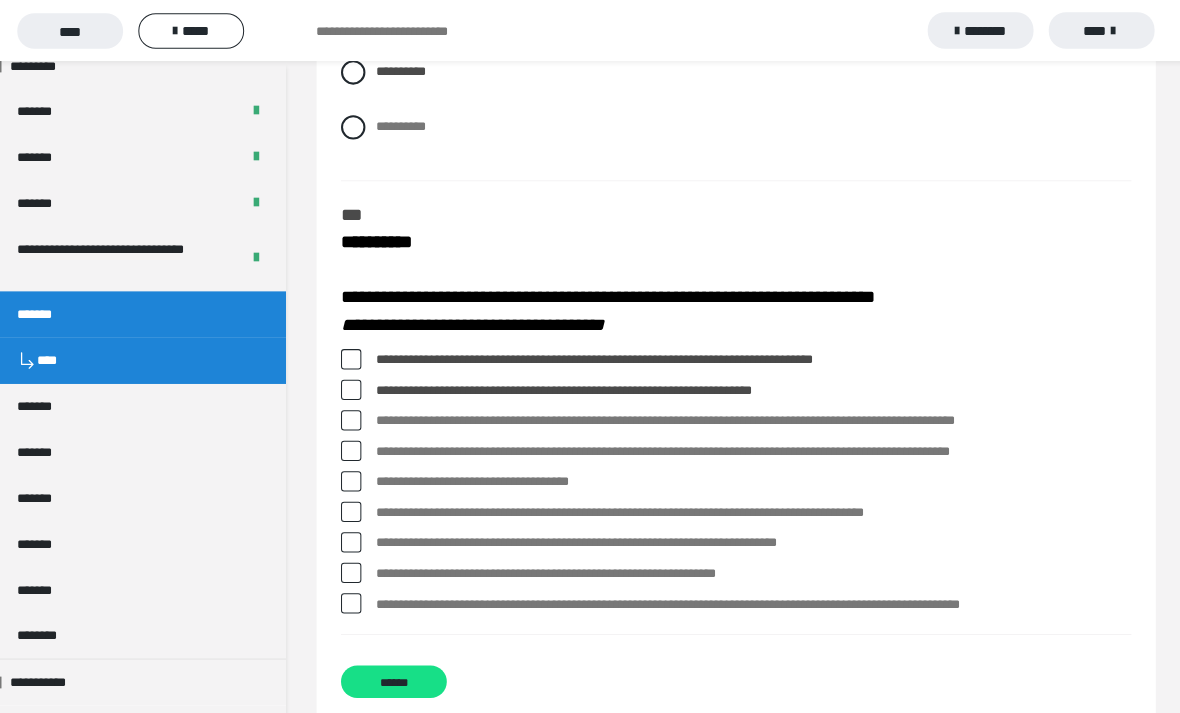 click on "**********" at bounding box center (737, 414) 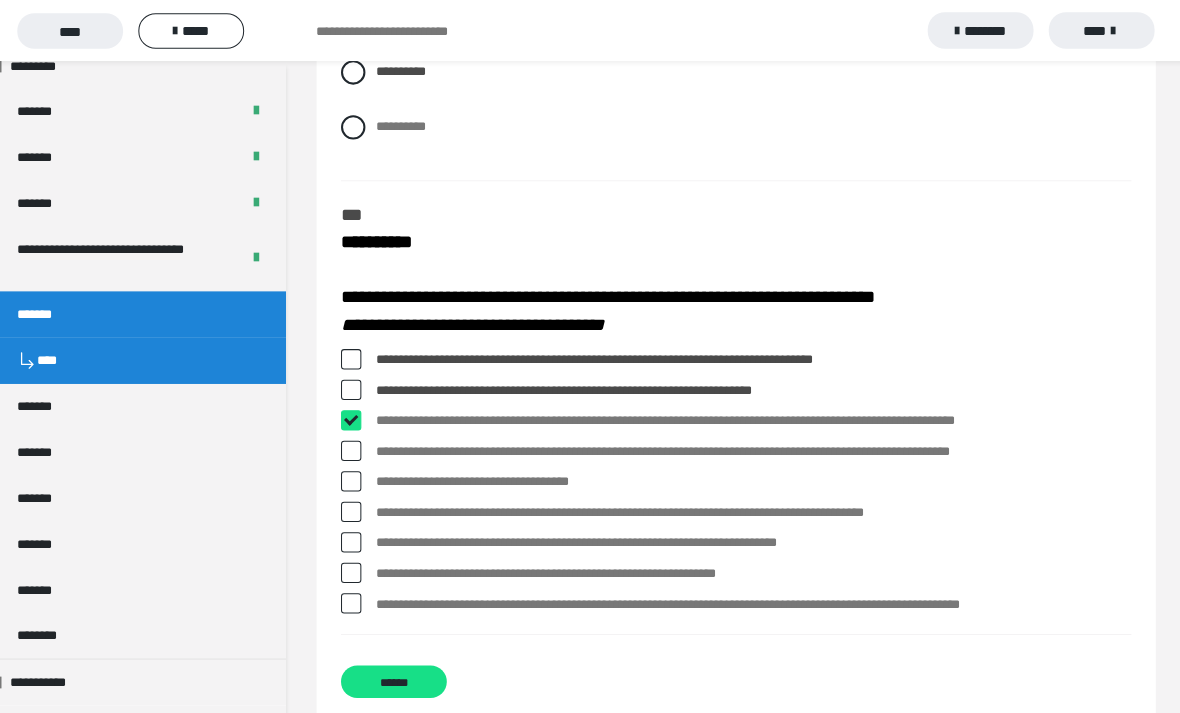 checkbox on "****" 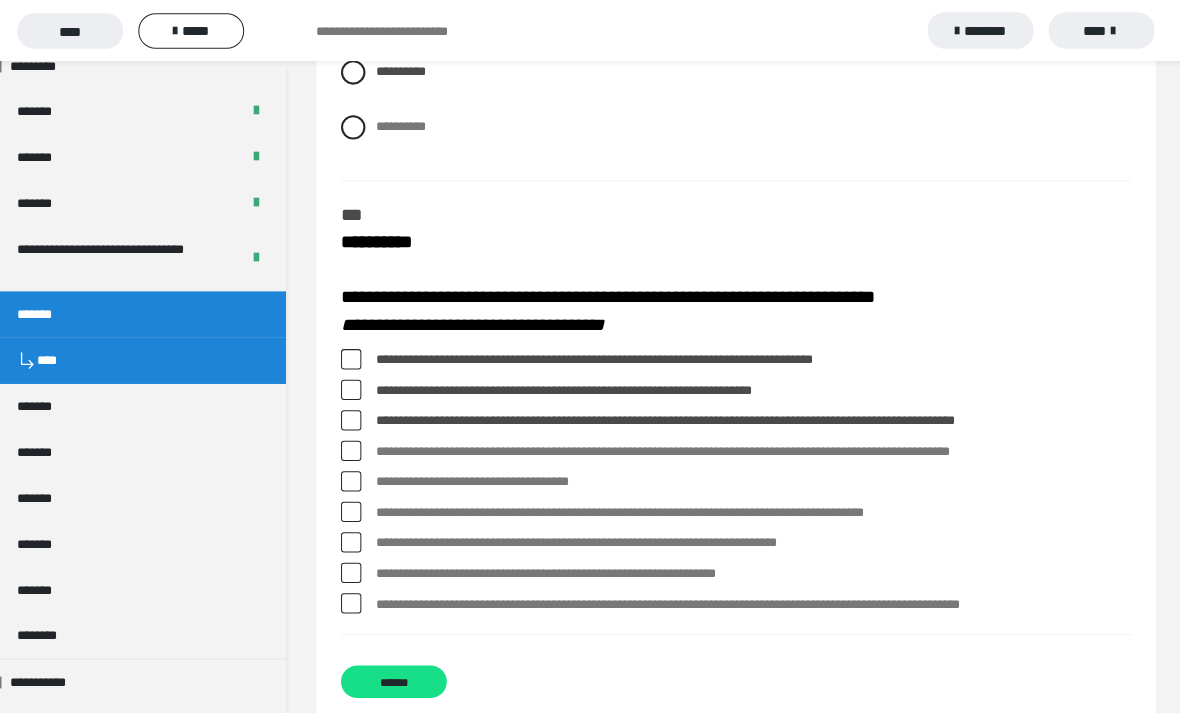 click on "**********" at bounding box center (737, 594) 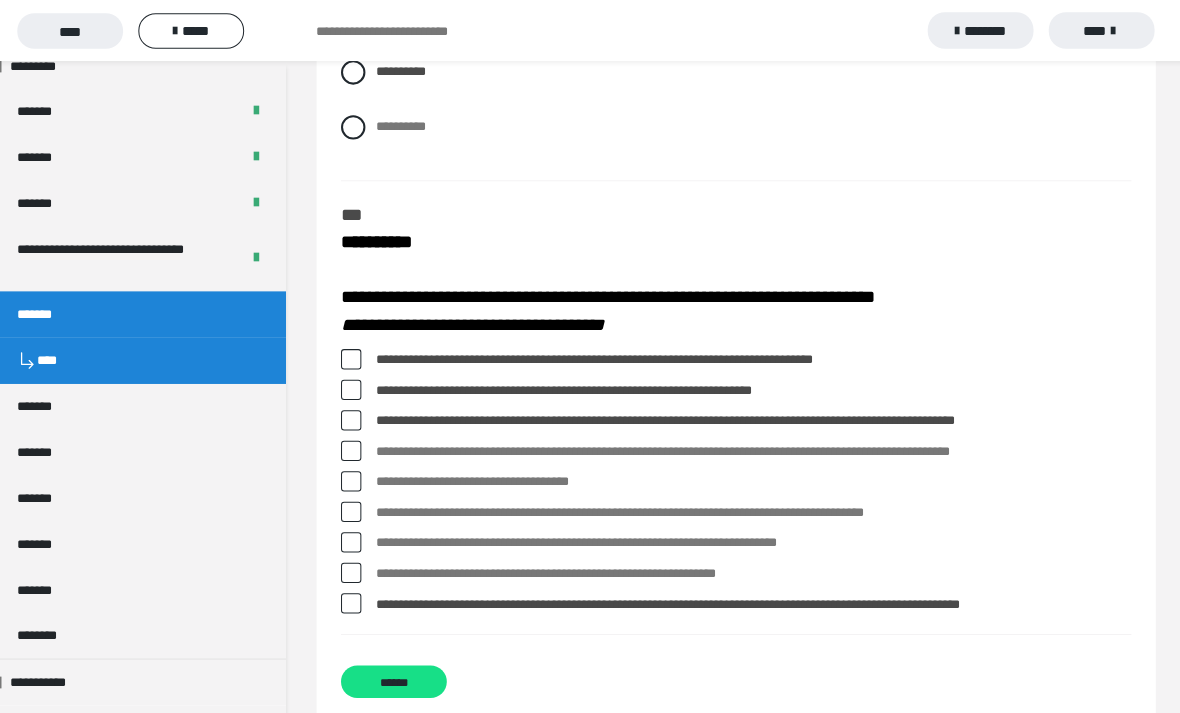 click on "******" at bounding box center (401, 670) 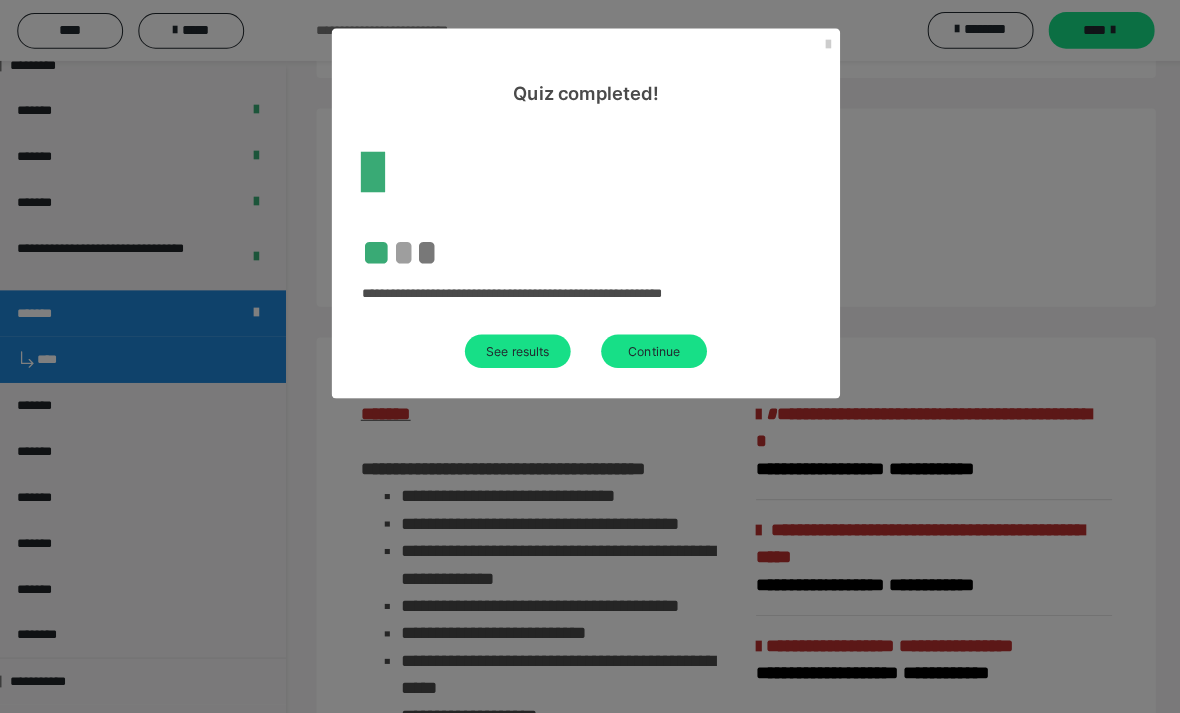 scroll, scrollTop: 97, scrollLeft: 0, axis: vertical 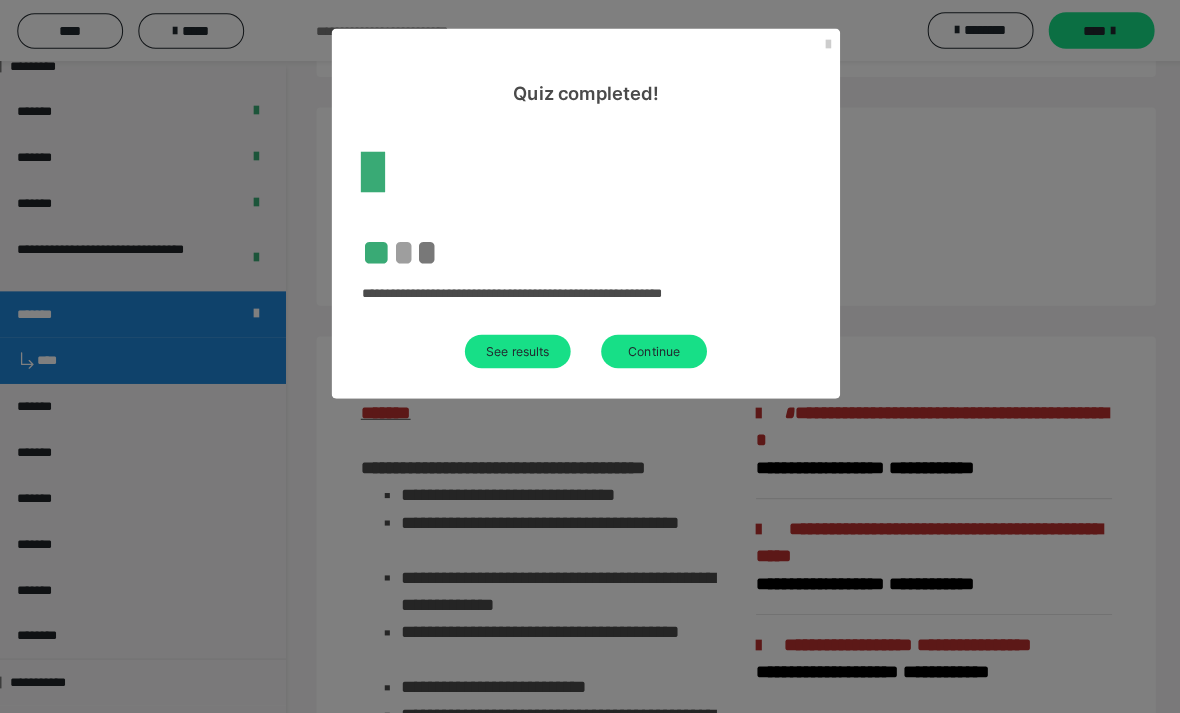 click on "See results" at bounding box center (523, 345) 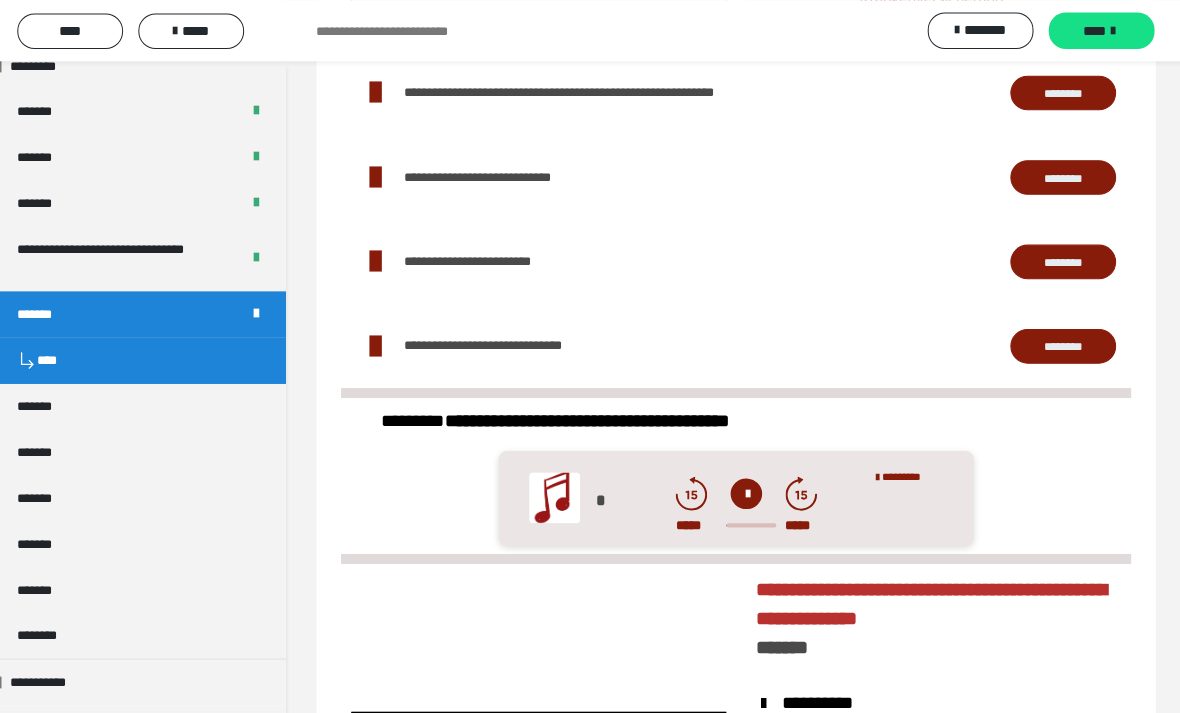 scroll, scrollTop: 4969, scrollLeft: 0, axis: vertical 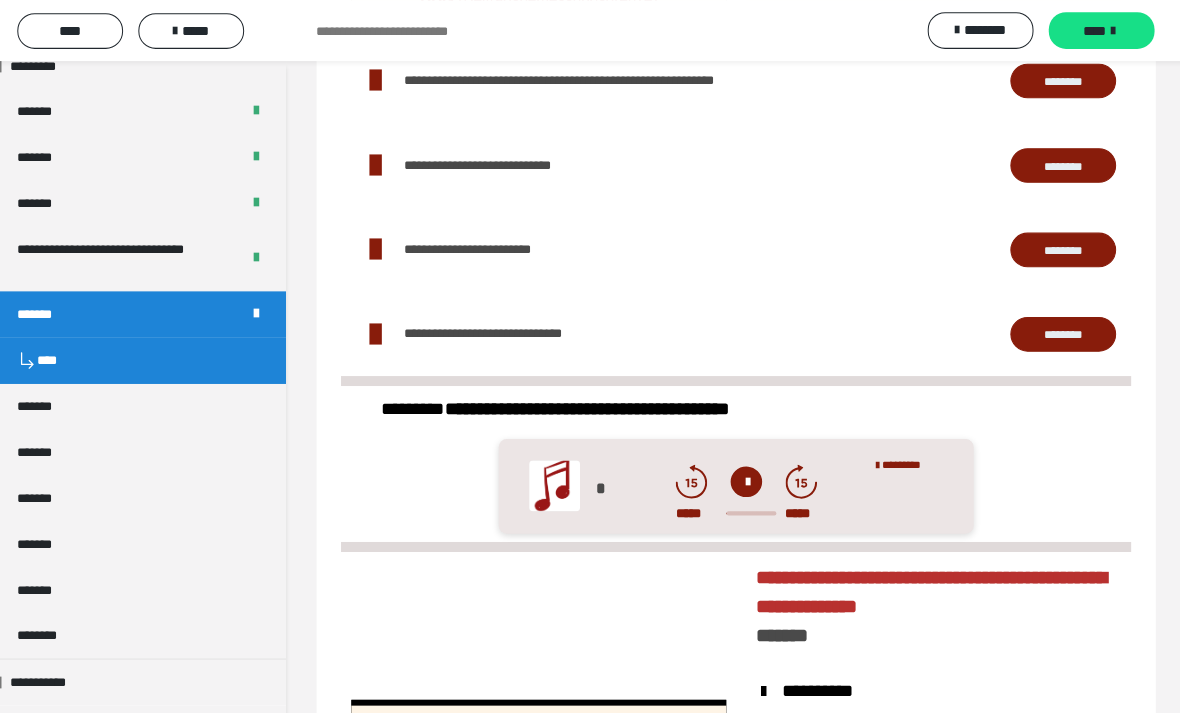 click on "****" at bounding box center [1097, 30] 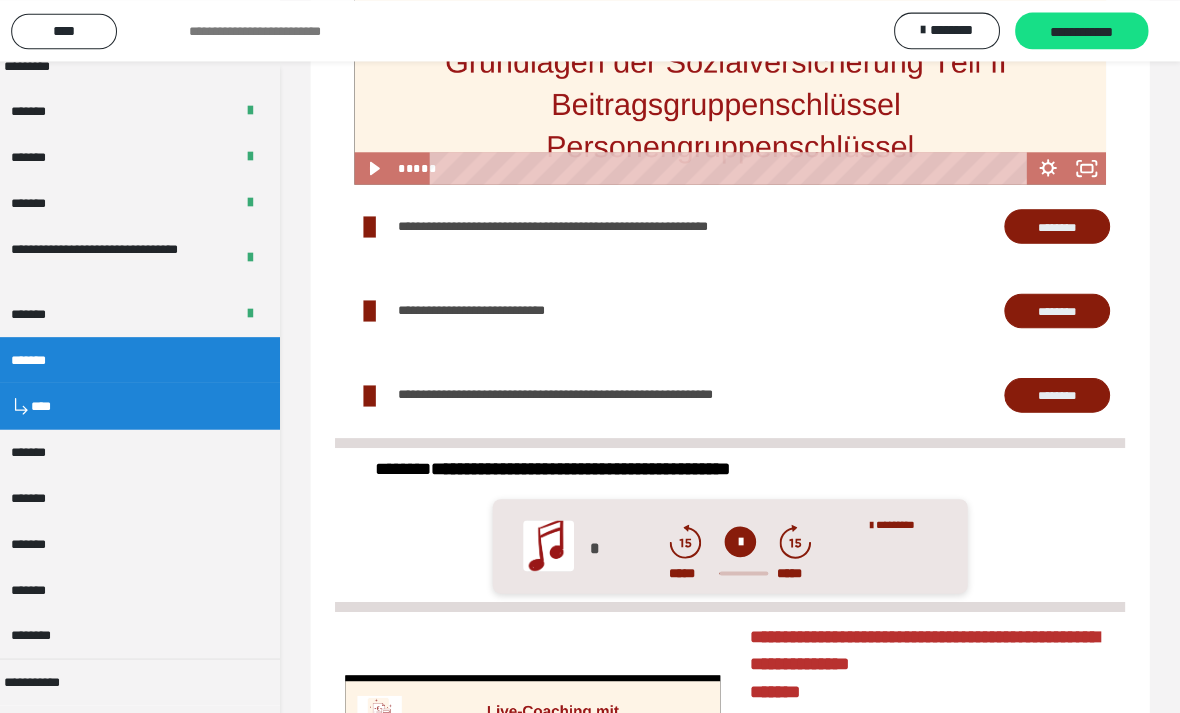 scroll, scrollTop: 851, scrollLeft: 0, axis: vertical 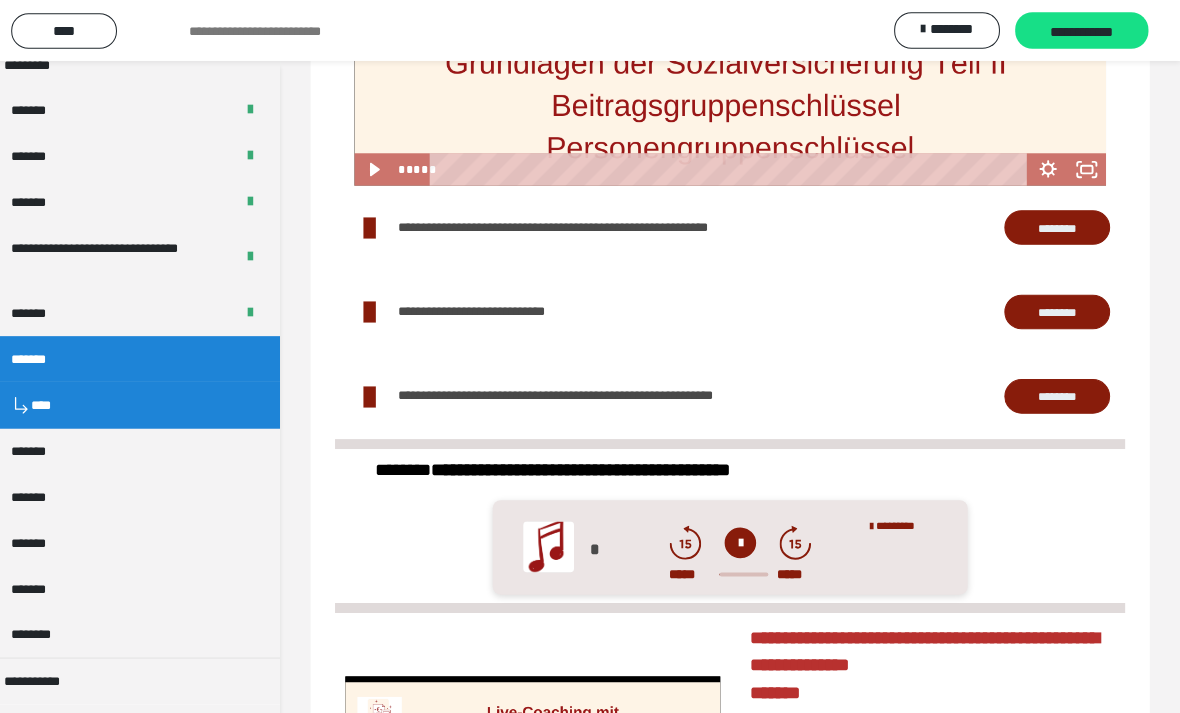 click on "********" at bounding box center [1059, 224] 